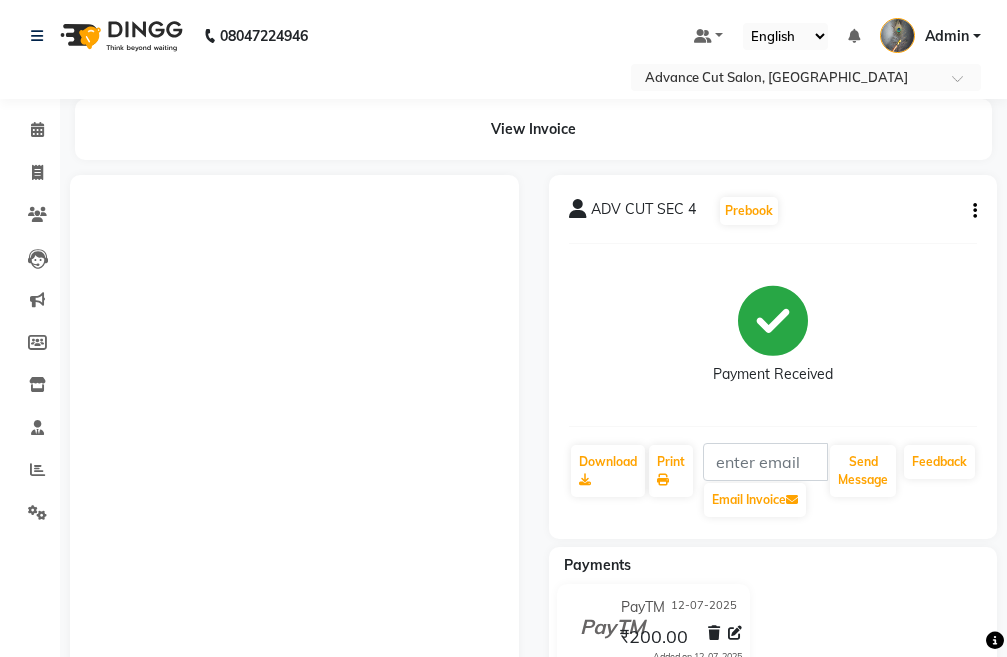 scroll, scrollTop: 0, scrollLeft: 0, axis: both 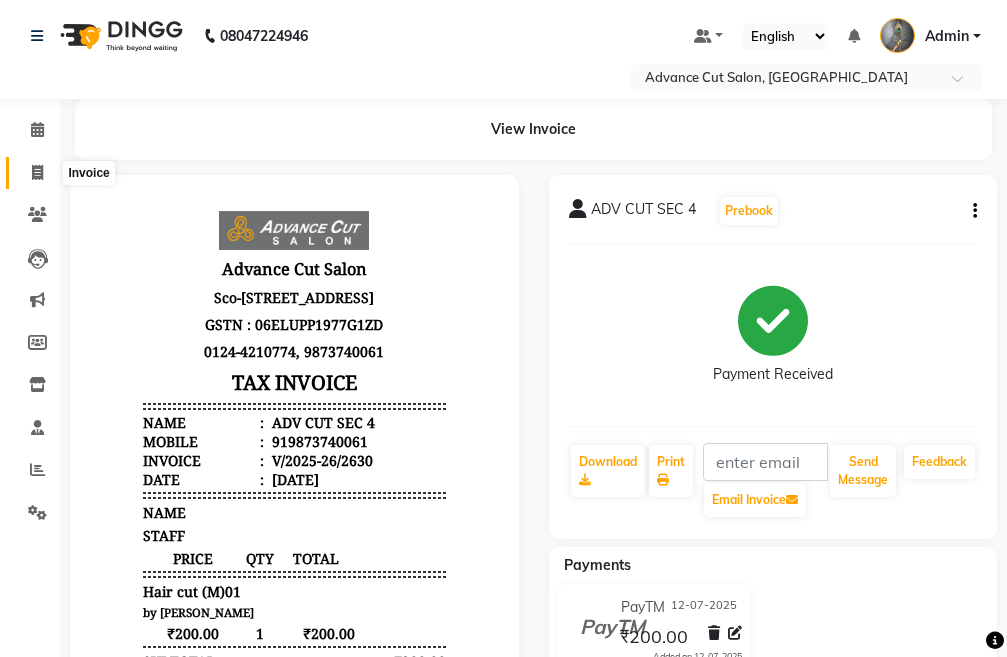 click 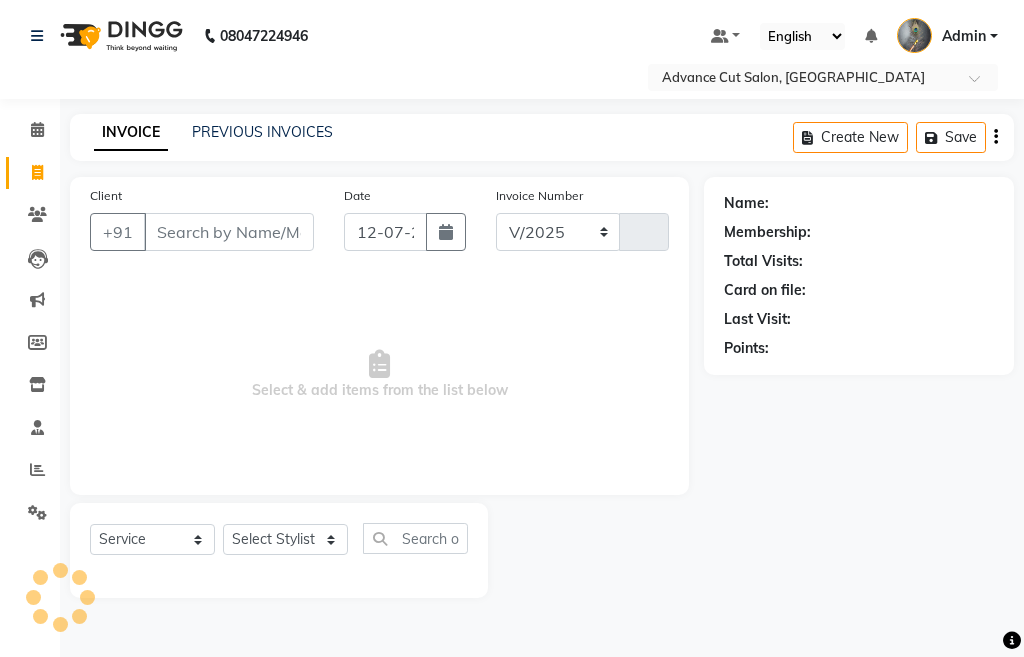 select on "4939" 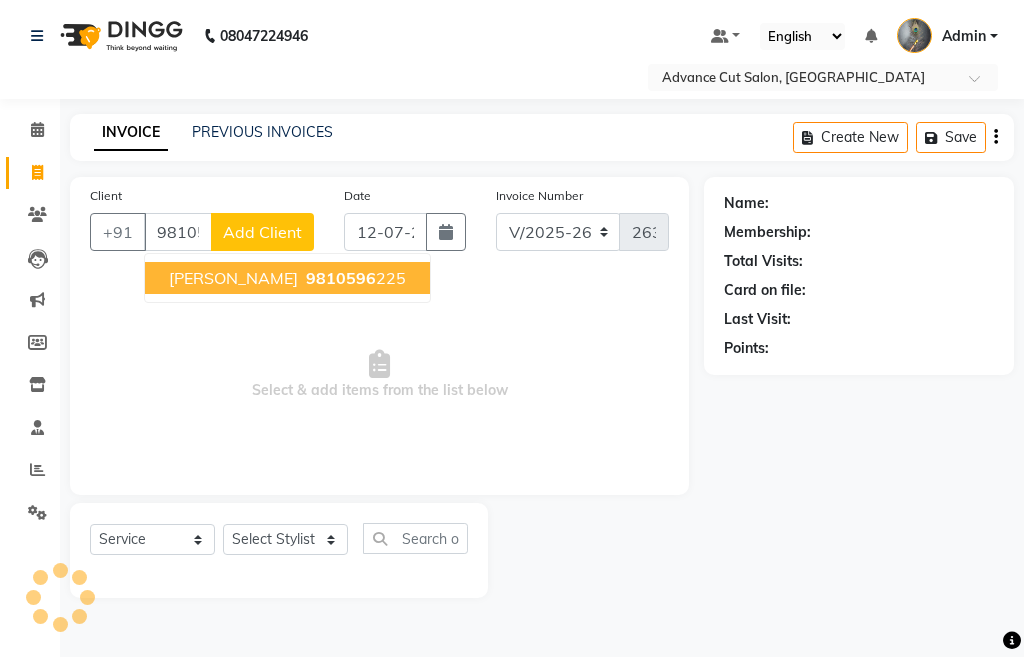 click on "9810596" at bounding box center (341, 278) 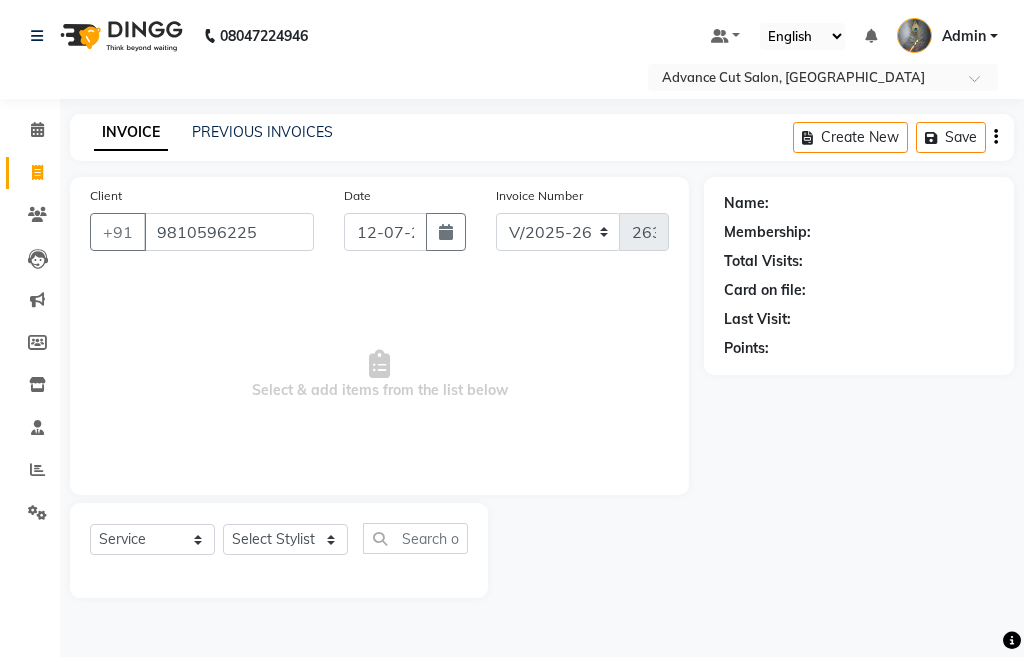 type on "9810596225" 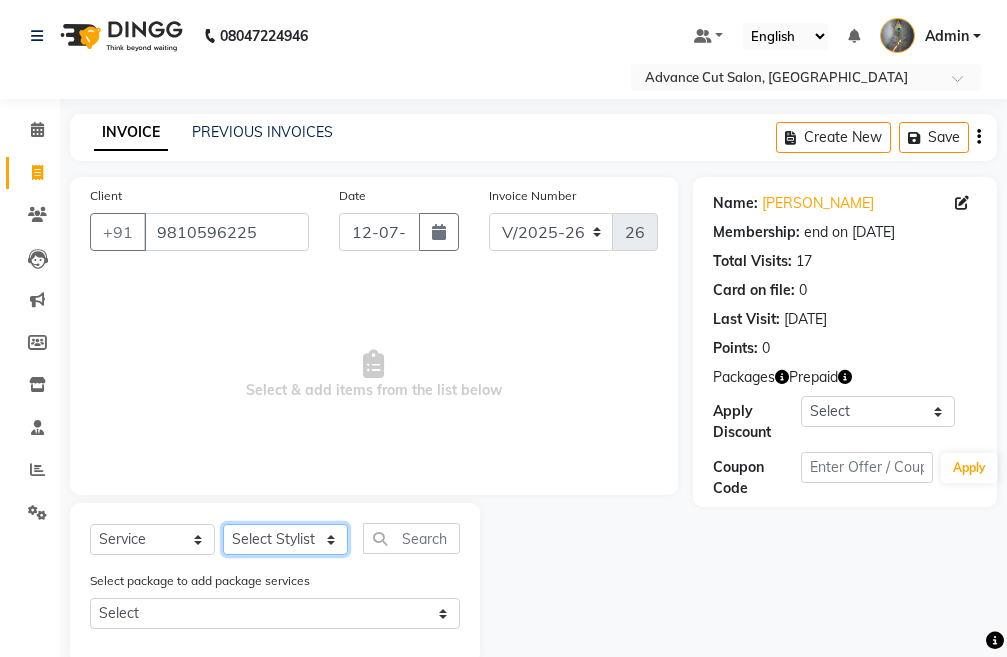 click on "Select Stylist Admin chahit COUNTOR [PERSON_NAME] mamta [PERSON_NAME] navi [PERSON_NAME] [PERSON_NAME] [PERSON_NAME] sunny tip" 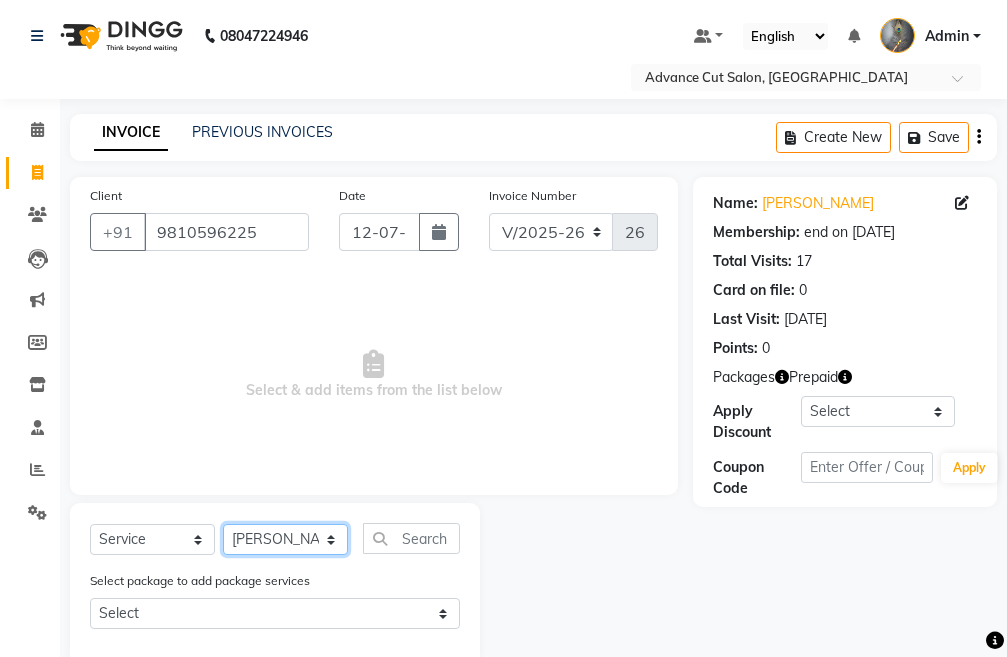 click on "Select Stylist Admin chahit COUNTOR [PERSON_NAME] mamta [PERSON_NAME] navi [PERSON_NAME] [PERSON_NAME] [PERSON_NAME] sunny tip" 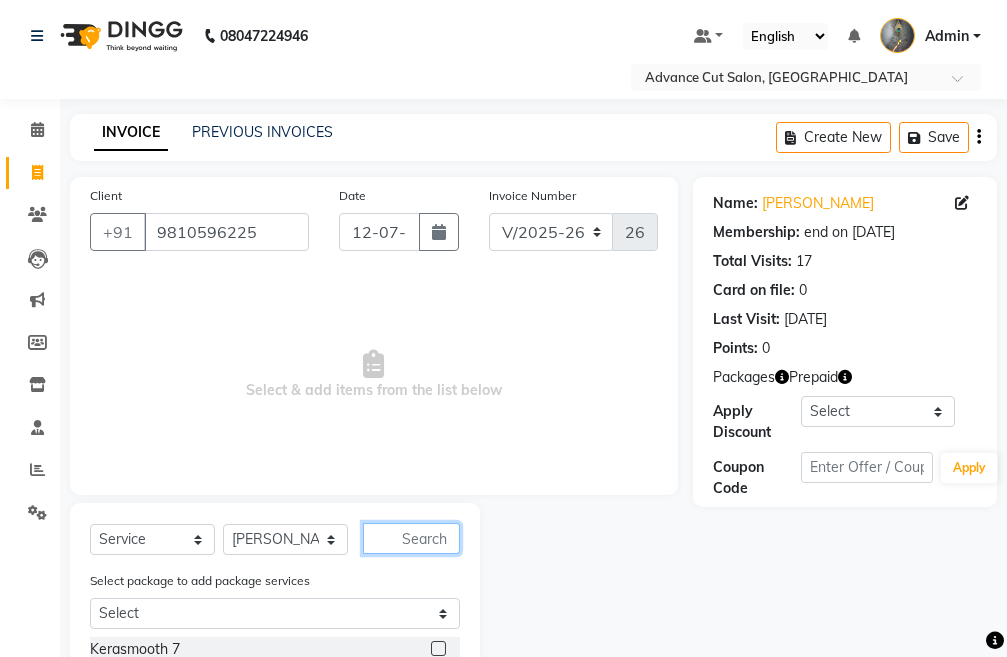 click 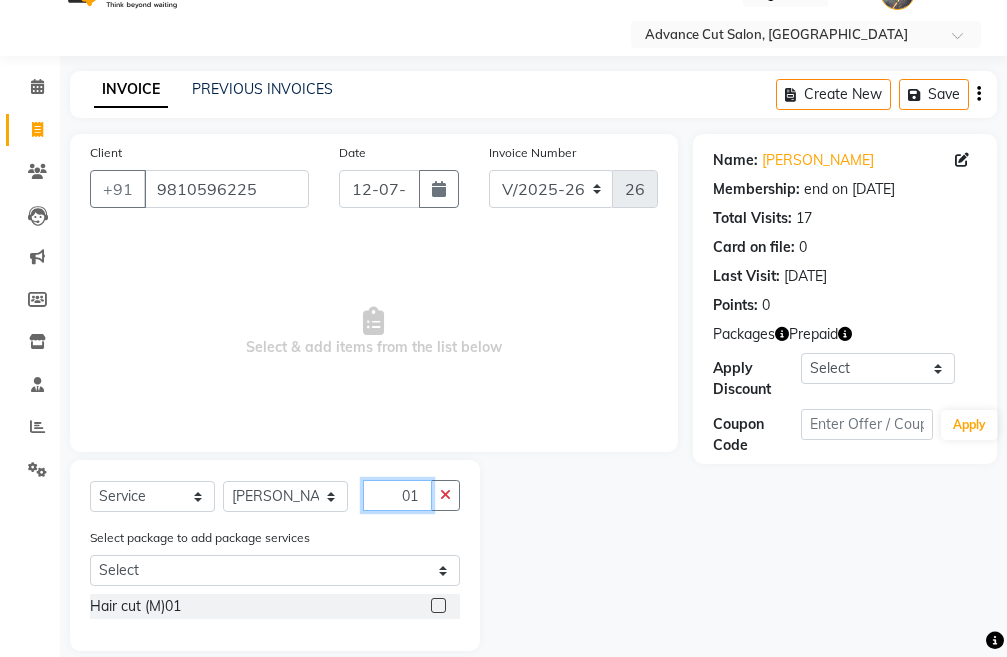 scroll, scrollTop: 67, scrollLeft: 0, axis: vertical 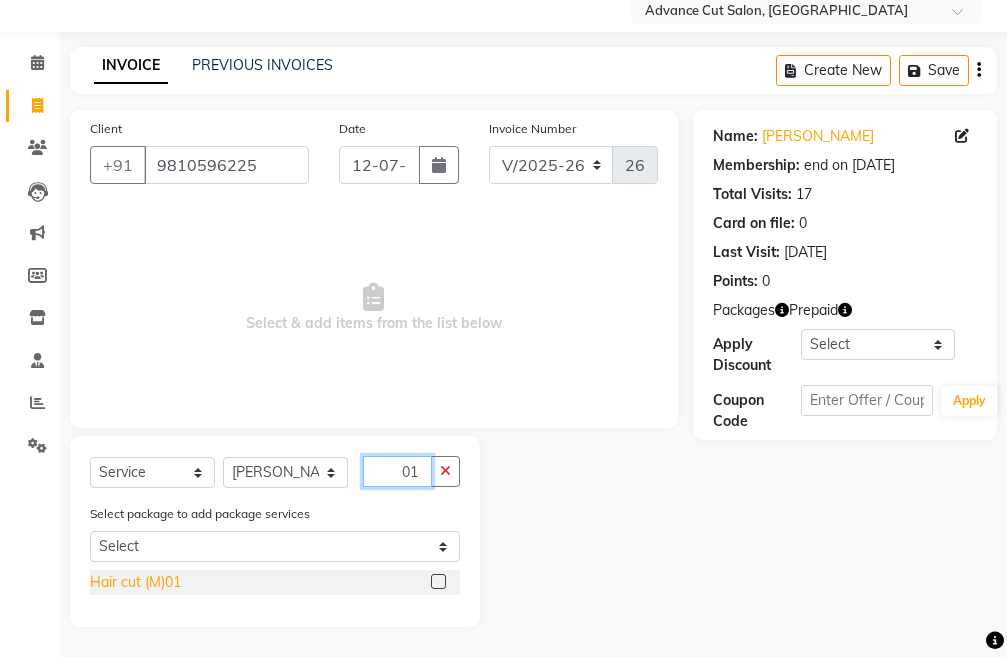 type on "01" 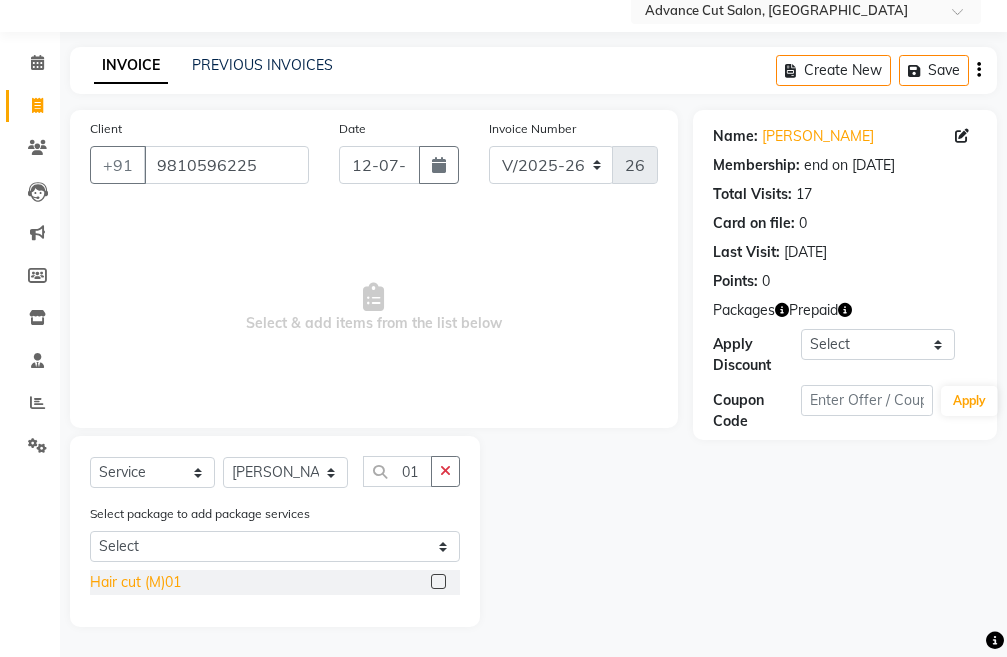 click on "Hair cut (M)01" 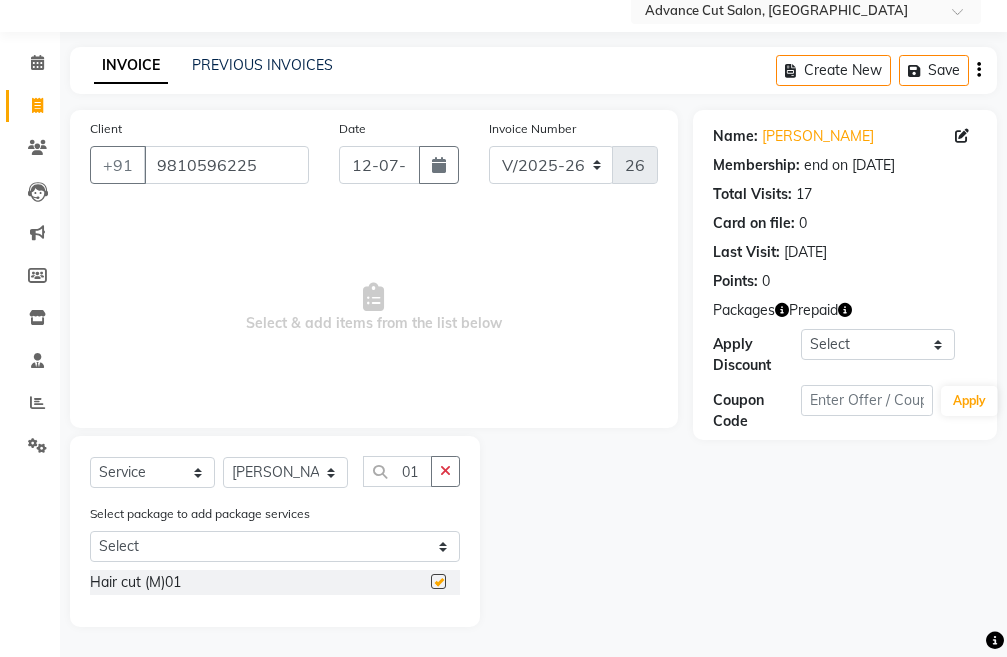 checkbox on "false" 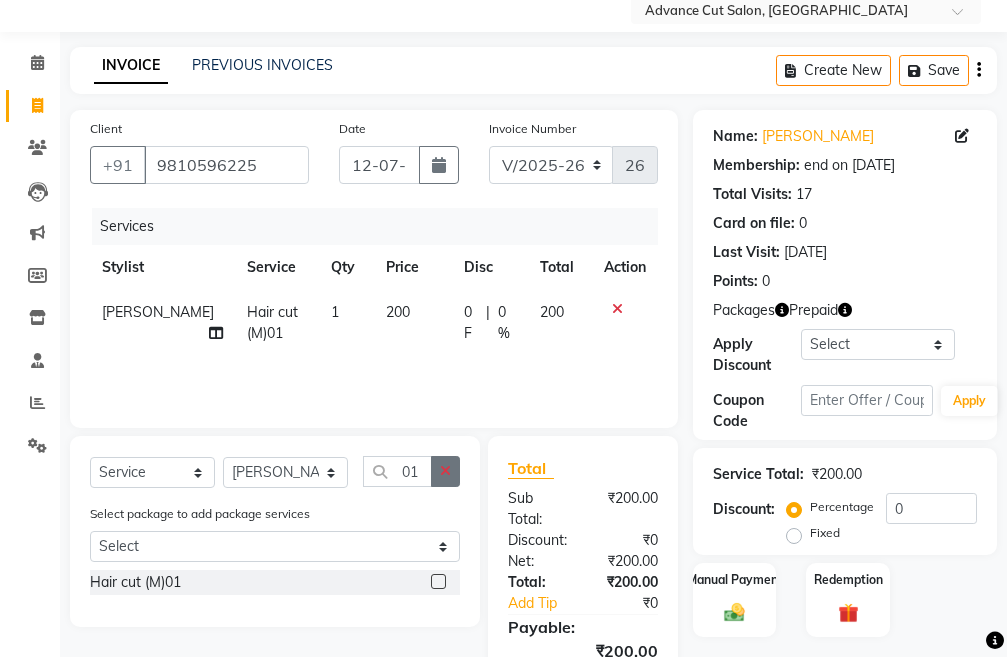 click 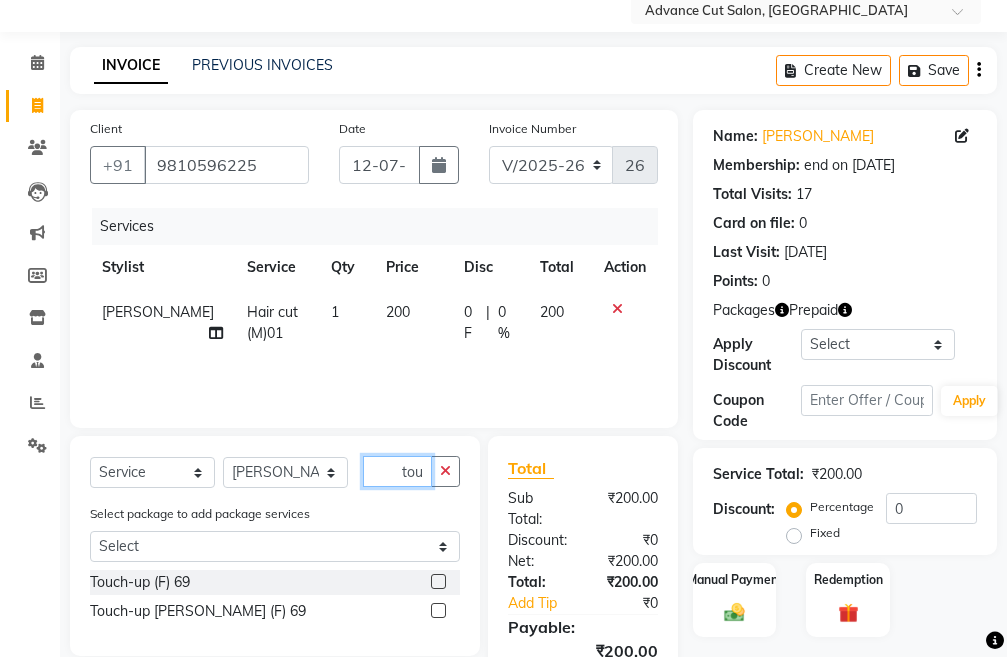 scroll, scrollTop: 0, scrollLeft: 6, axis: horizontal 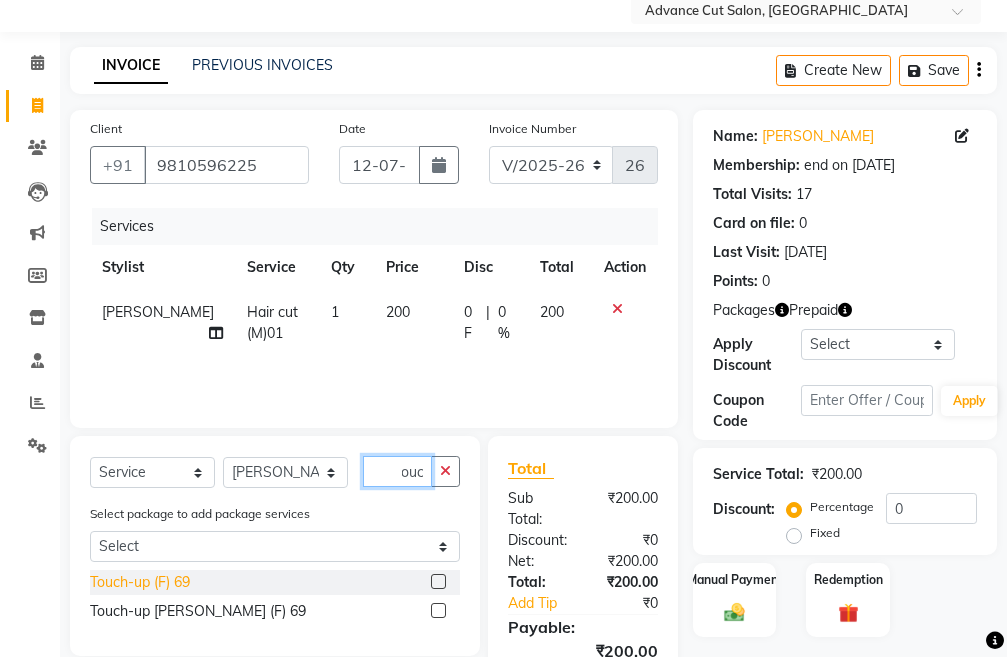 type on "touc" 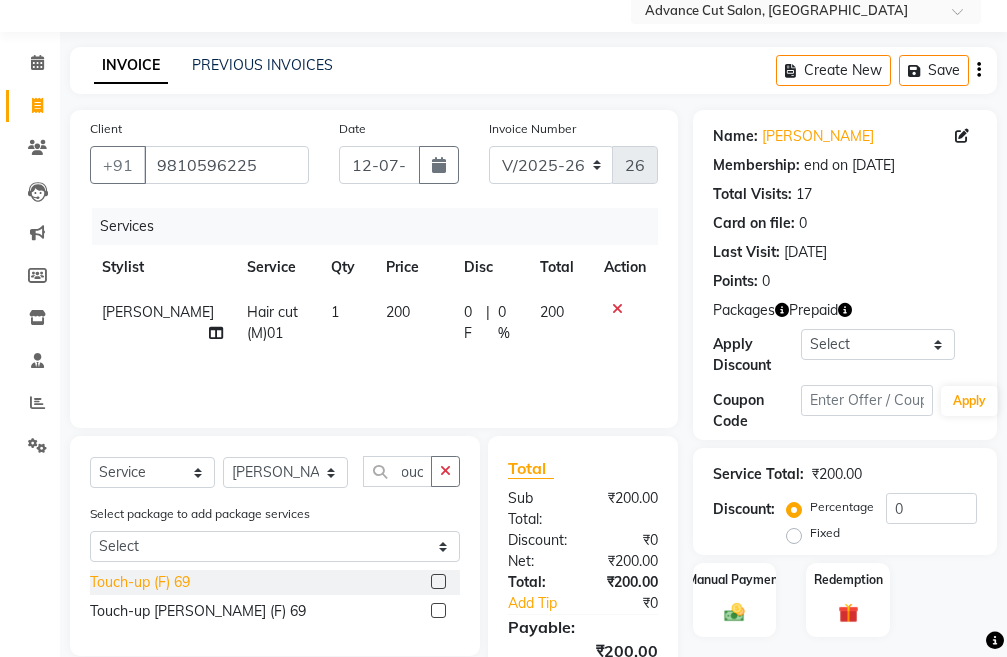 scroll, scrollTop: 0, scrollLeft: 0, axis: both 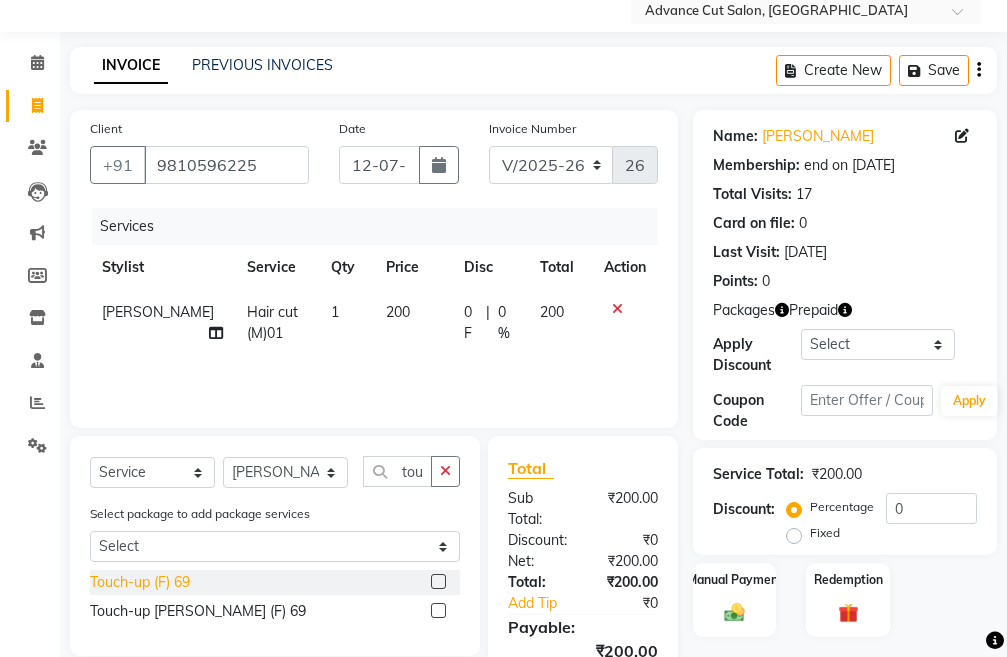 click on "Touch-up (F) 69" 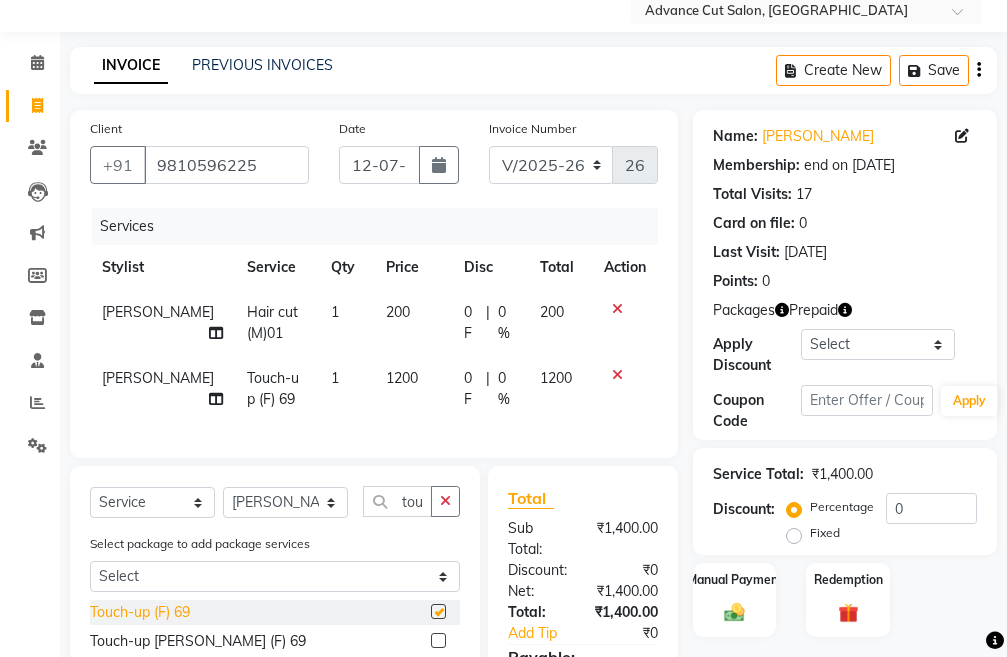 checkbox on "false" 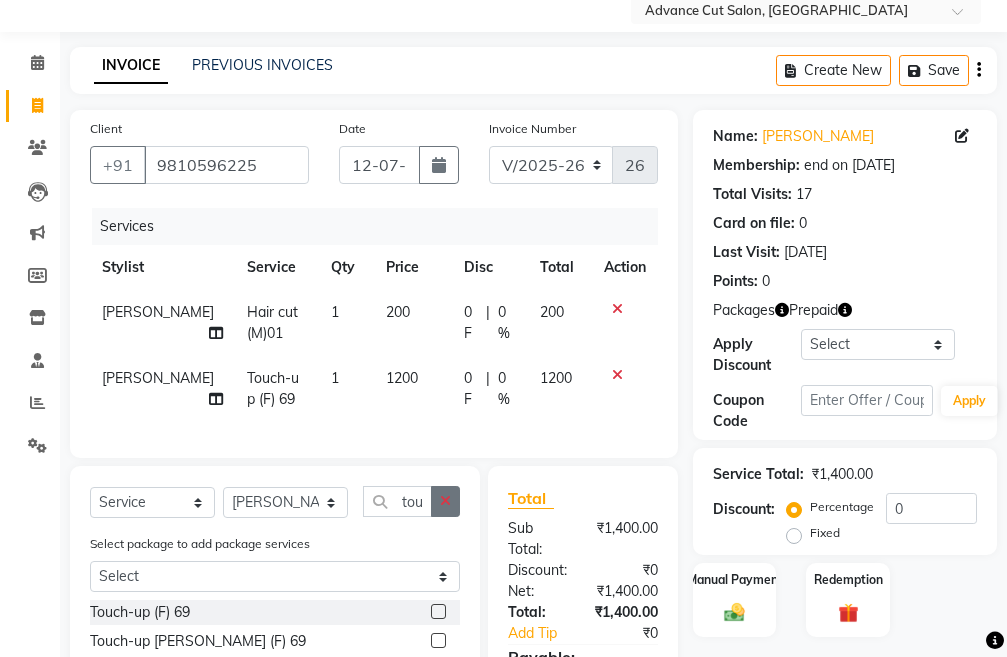 click 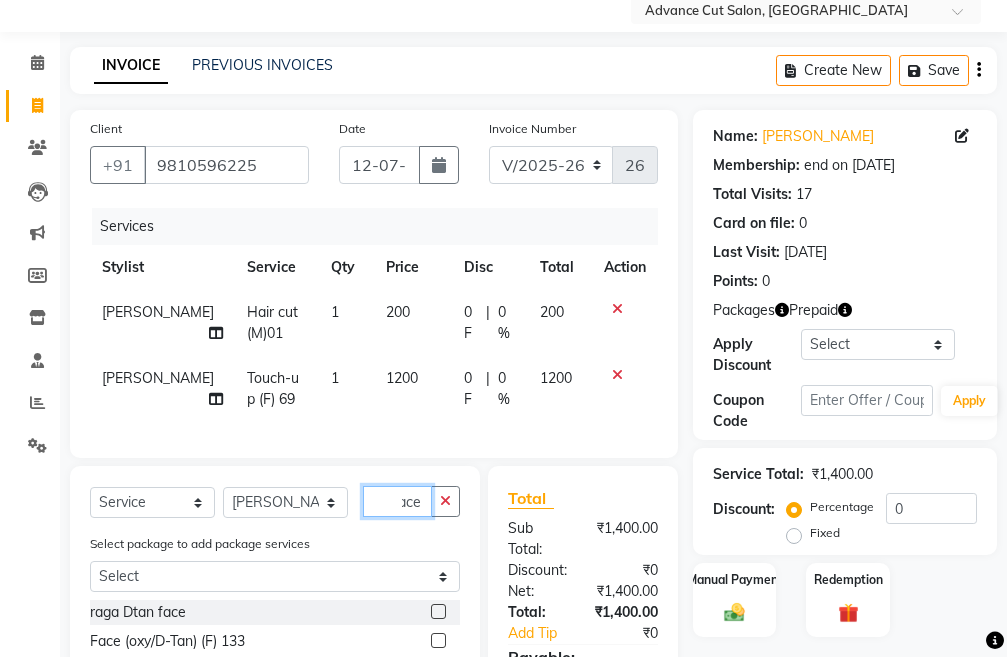 scroll, scrollTop: 0, scrollLeft: 16, axis: horizontal 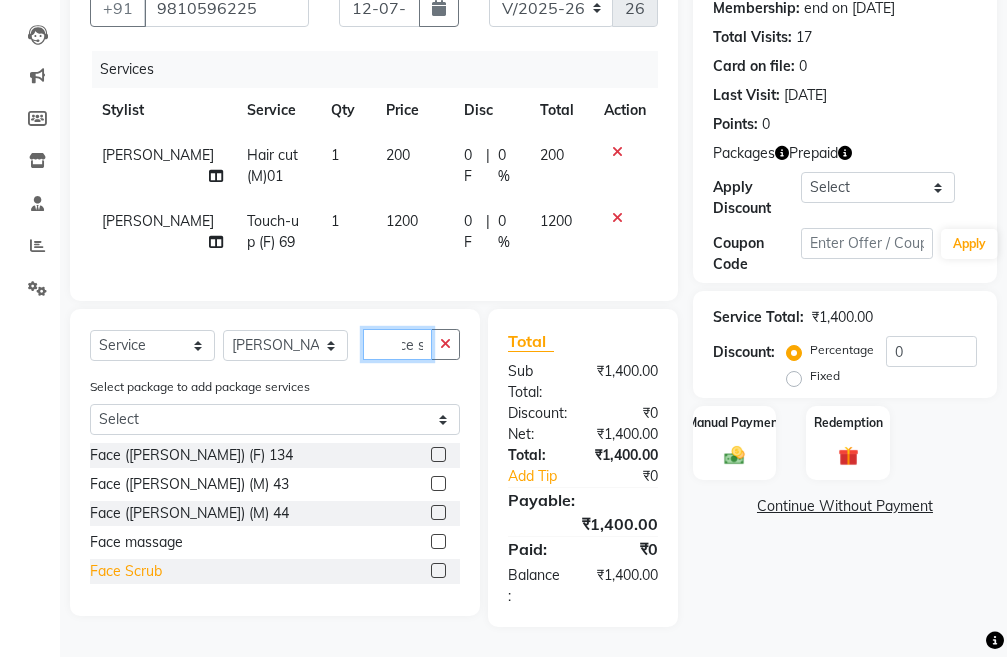 type on "face s" 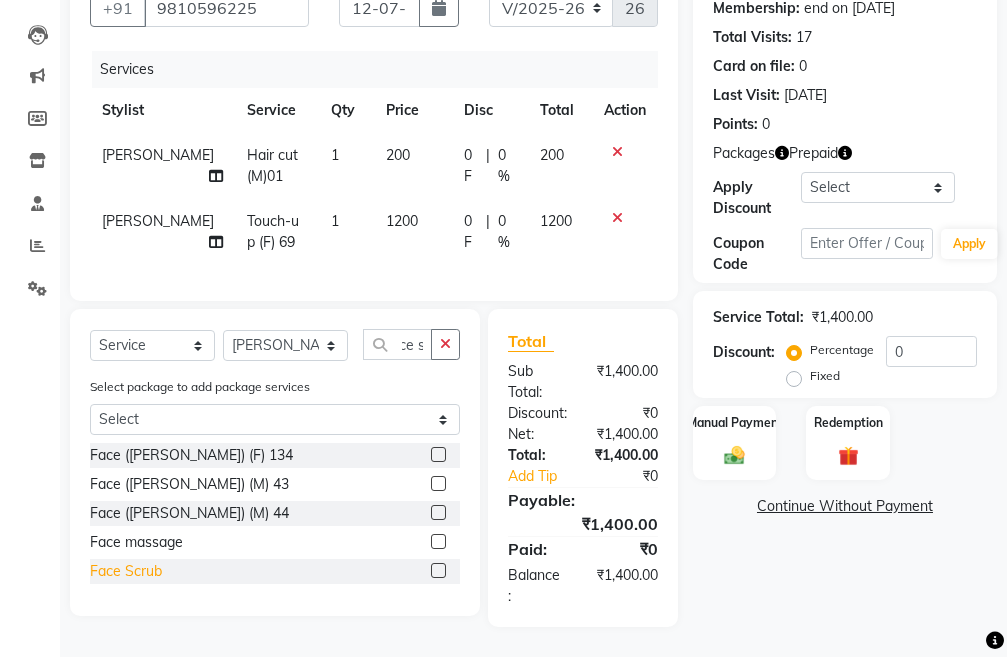 scroll, scrollTop: 0, scrollLeft: 0, axis: both 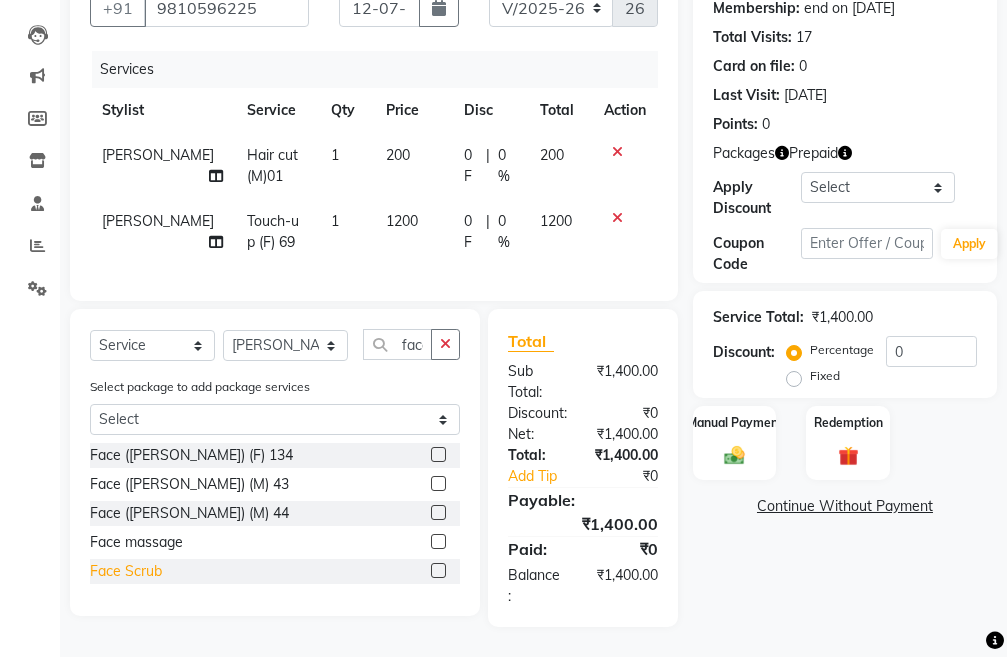 click on "Face Scrub" 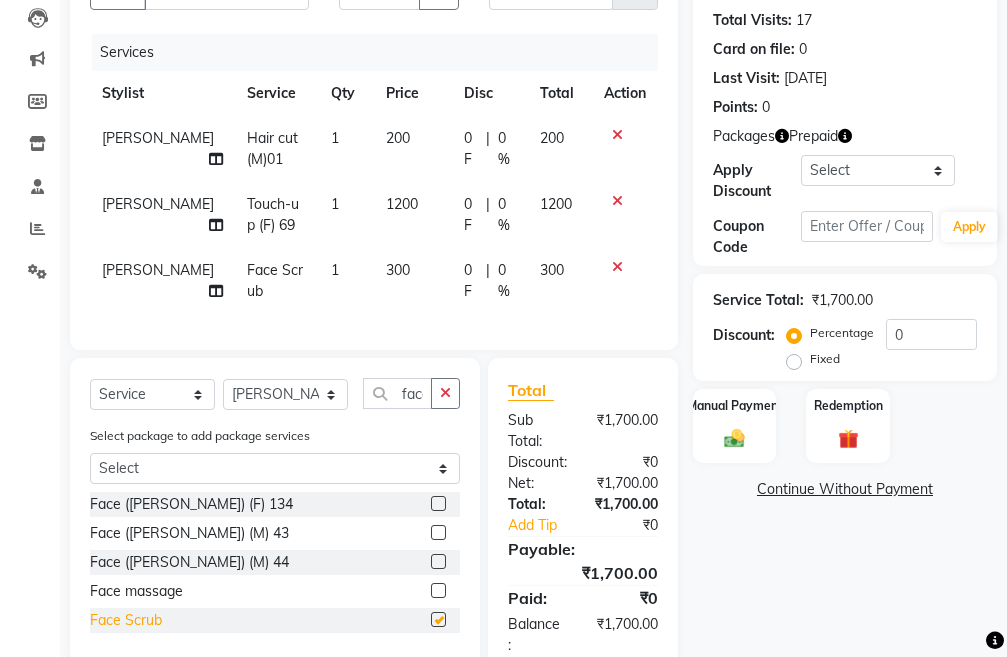 checkbox on "false" 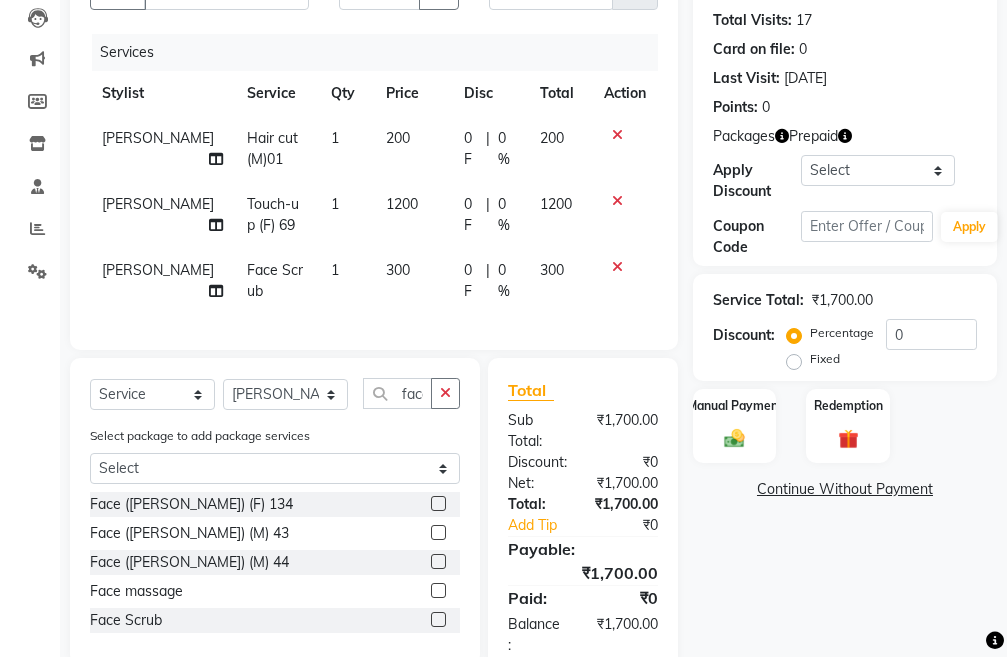 click on "300" 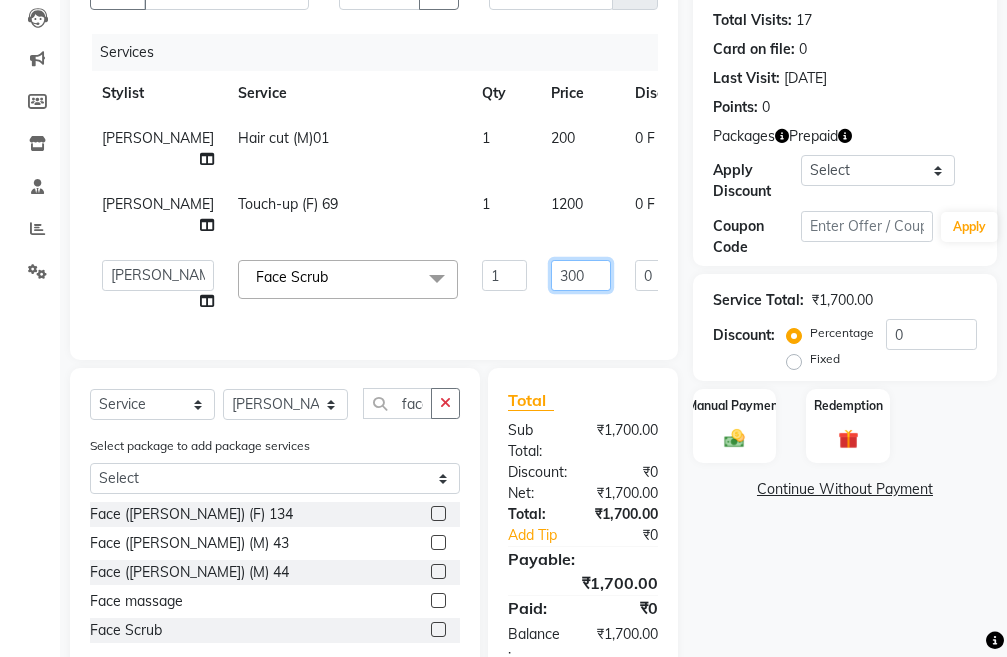 click on "300" 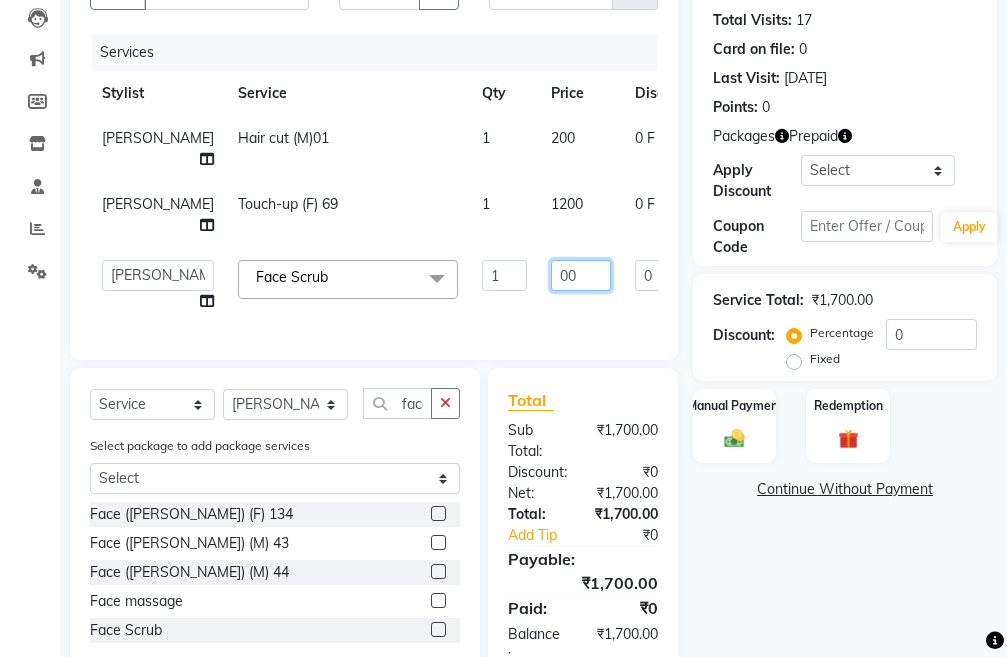 type on "500" 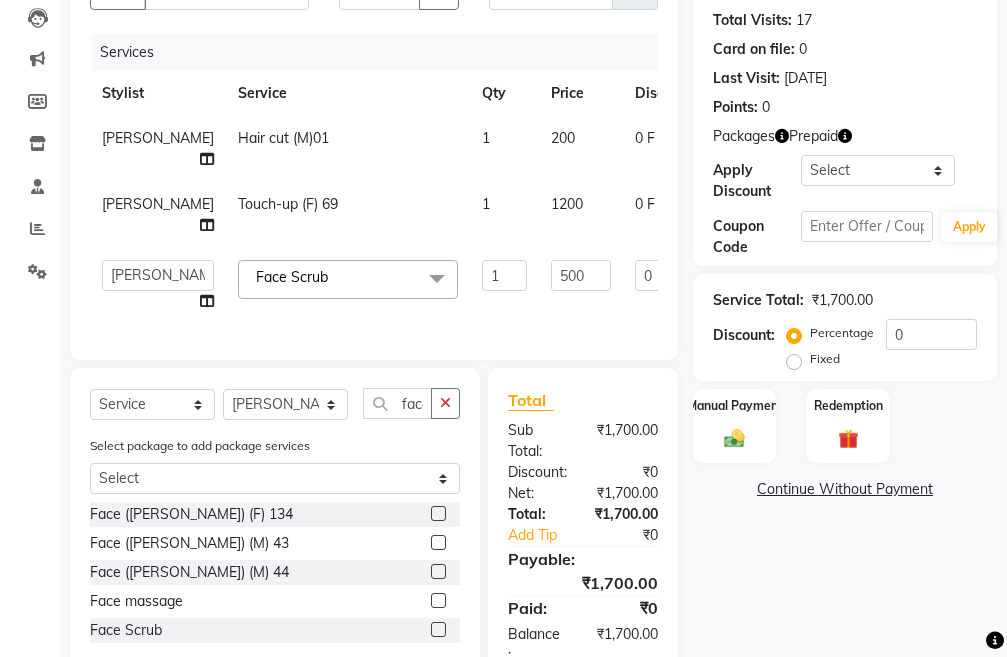 click on "Services Stylist Service Qty Price Disc Total Action [PERSON_NAME] Hair cut (M)01 1 200 0 F | 0 % 200 [PERSON_NAME] Touch-up (F) 69 1 1200 0 F | 0 % 1200  Admin   chahit   COUNTOR   [PERSON_NAME]   mamta   [PERSON_NAME]   navi   [PERSON_NAME]   [PERSON_NAME]   [PERSON_NAME]   sunny   tip  Face Scrub  x Kerasmooth 7 Hair [MEDICAL_DATA] Organic Hair Treatment Moisture Tretment hair wash & blow dry GK Keratin Threading Taxes raga Dtan face fruit Bleach Mavi treatment Poof treatment Nanoplastia Prebooking Mens makeup Wax hand & leg Nail cutting Perming O3 dtan kerateen [PERSON_NAME] dtan cheryls oxyferm oxy [PERSON_NAME] Casmara Prestige (F) 127 Clean-up (F) 122 Clean-up with Mask (F) 123 Whitening (F) 124 Totaly Floeless Rediance Expert Facial Age Perfectnist Casmara Vitamin Veg. Skinora Papaya Marshmellow (F) 128 Blanch (F) 129 Upendice (F) 130 Sothys Goji (F) 131 Casmara Gold Face (oxy/D-Tan) (F) 133 Face ([PERSON_NAME] Oxyderm) (F) 134 Arms (F) 136 Legs (F) 137 Front/ Back (F) 138 Full Body (F) 139 face (Organic D-ten) 02 Classic Manicure (F) 140 Ear wax" 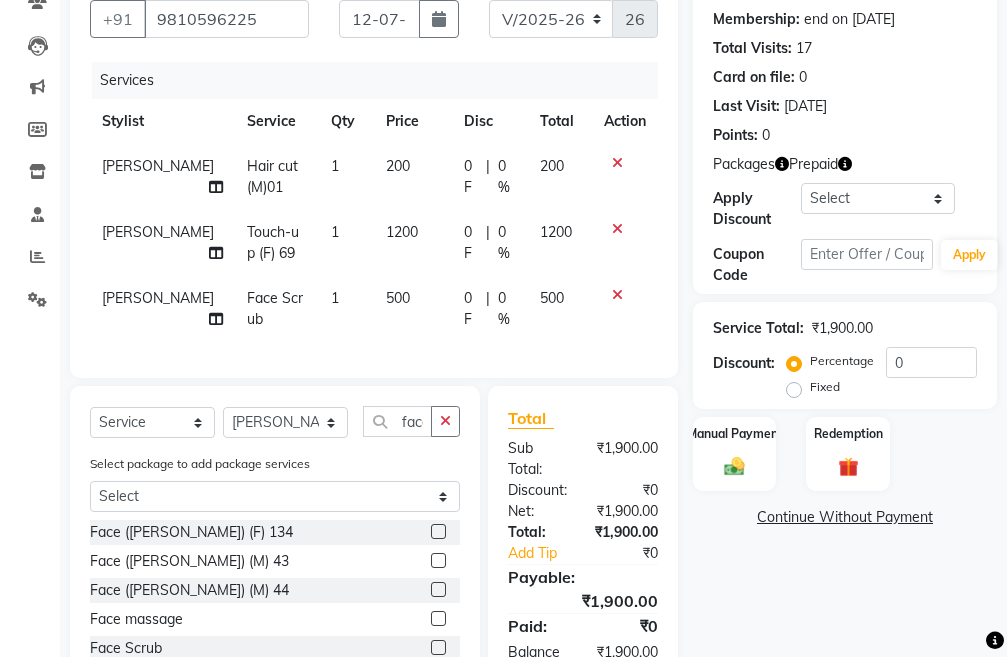 scroll, scrollTop: 207, scrollLeft: 0, axis: vertical 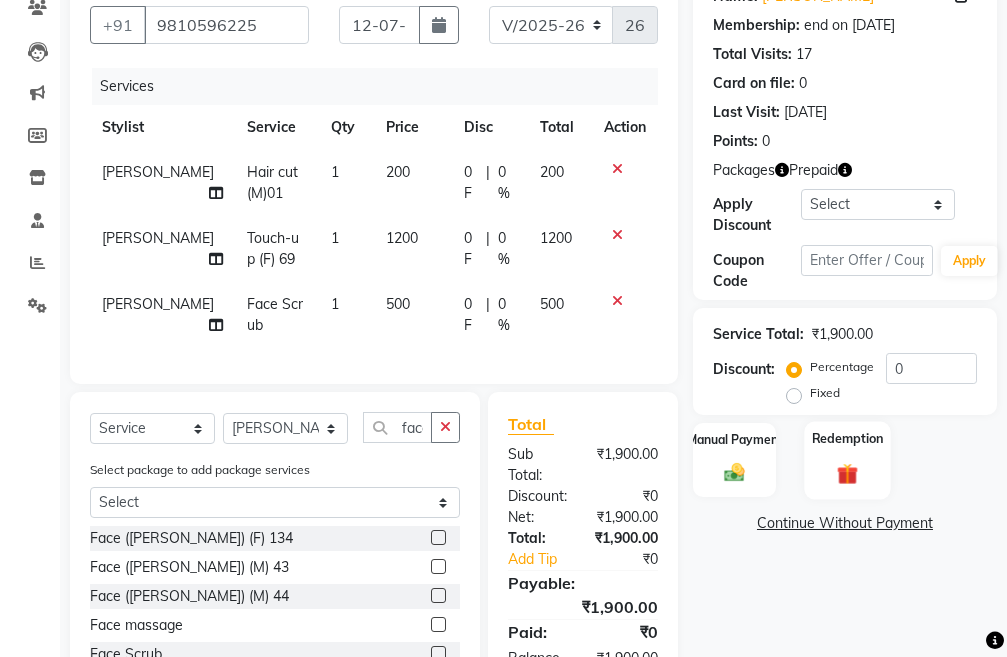 click on "Redemption" 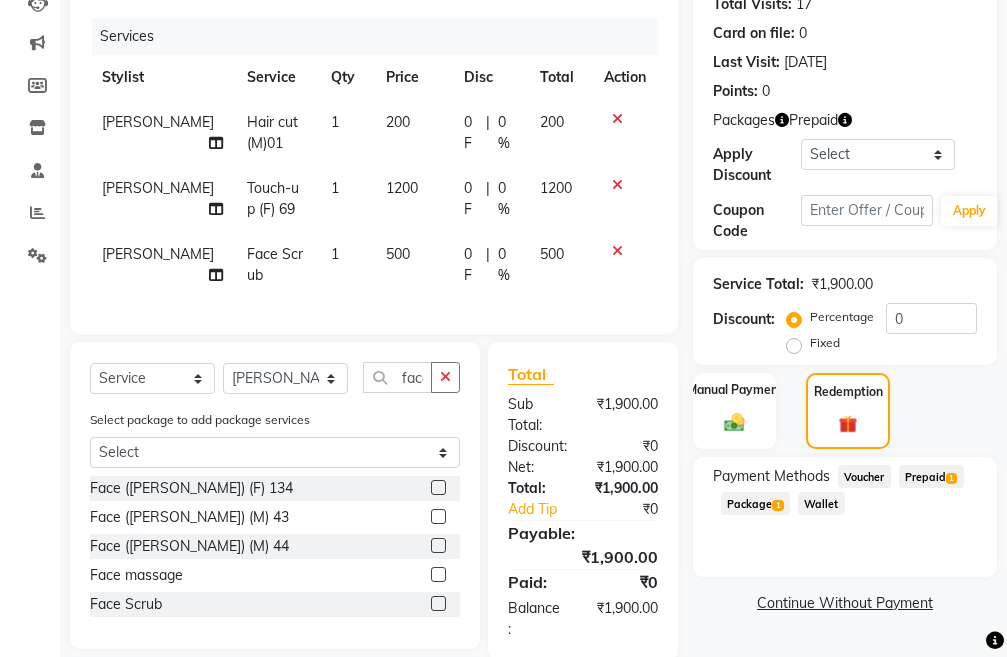 scroll, scrollTop: 307, scrollLeft: 0, axis: vertical 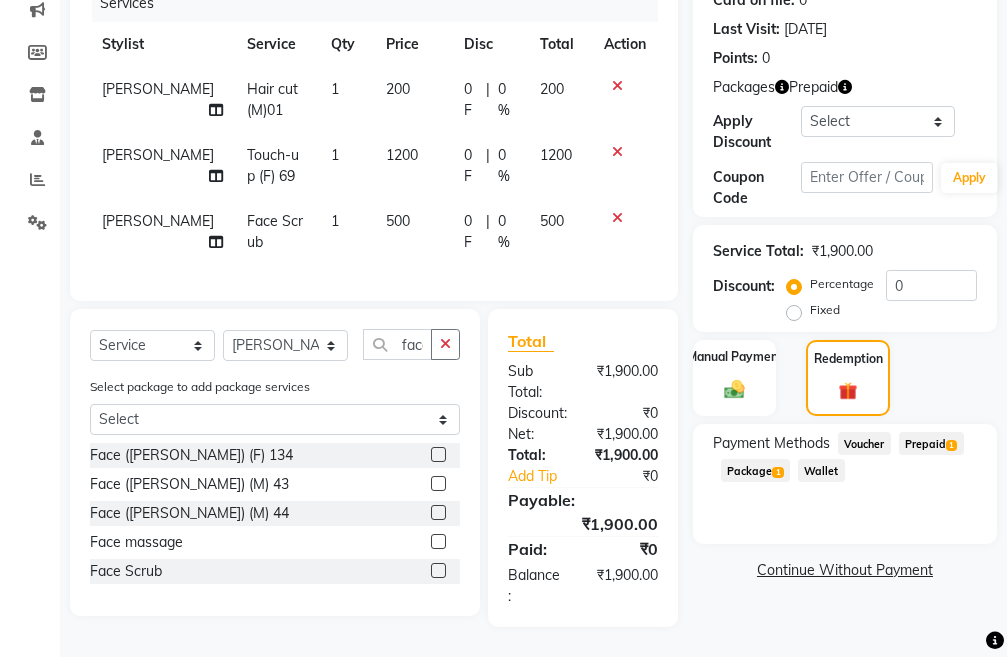 click on "Package  1" 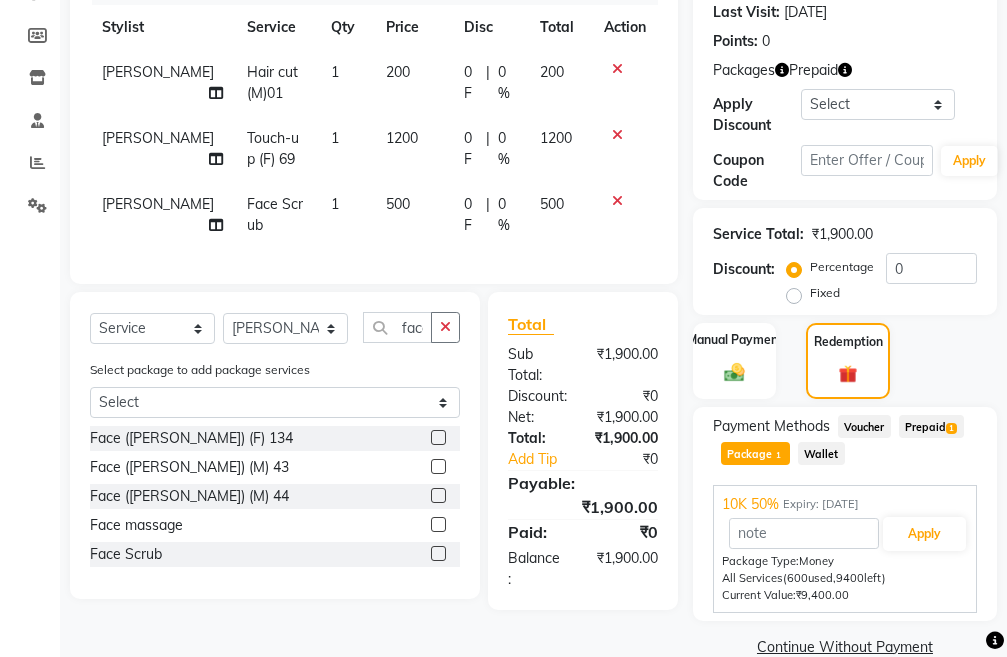 click on "Prepaid  1" 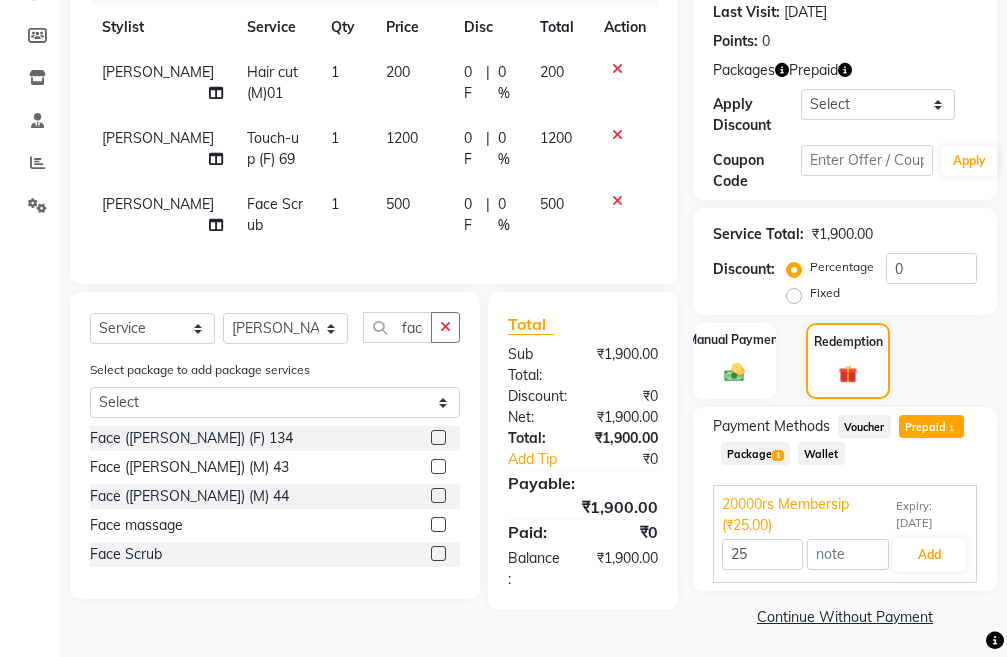click on "Package  1" 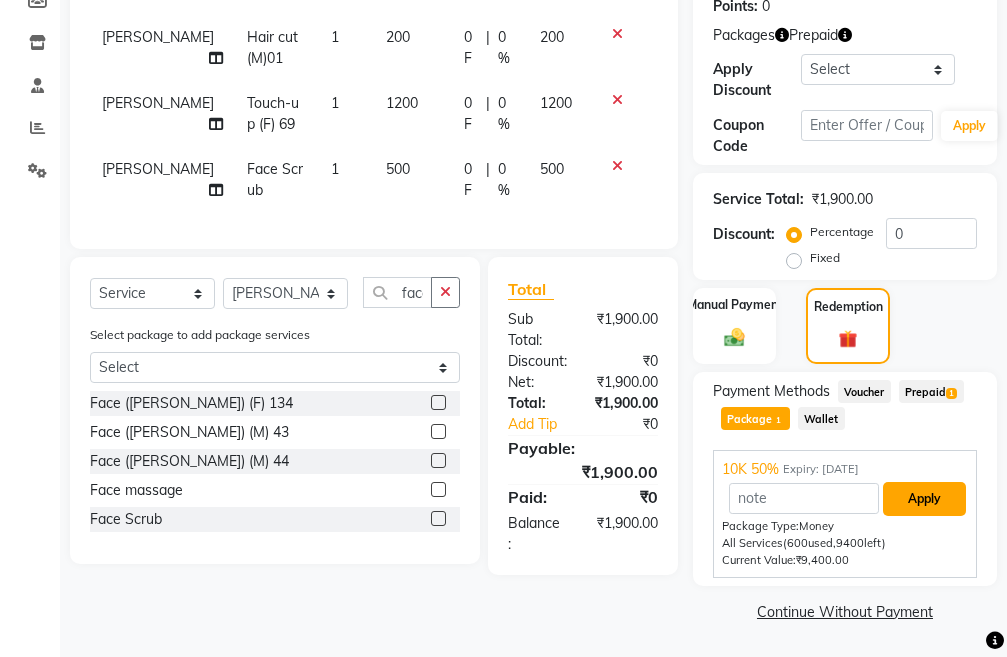 click on "Apply" at bounding box center [924, 499] 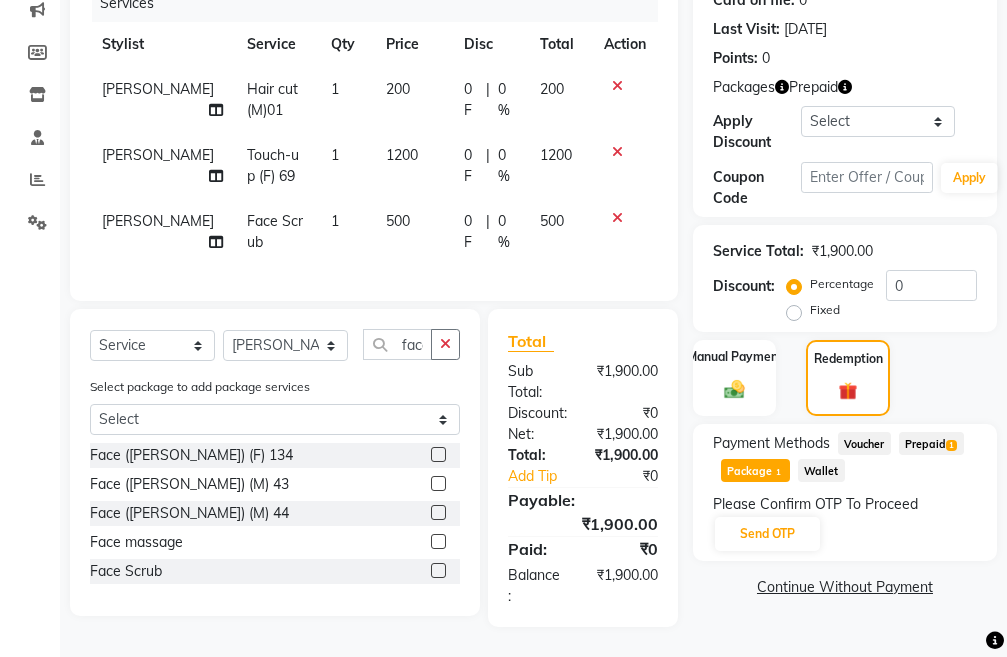 scroll, scrollTop: 307, scrollLeft: 0, axis: vertical 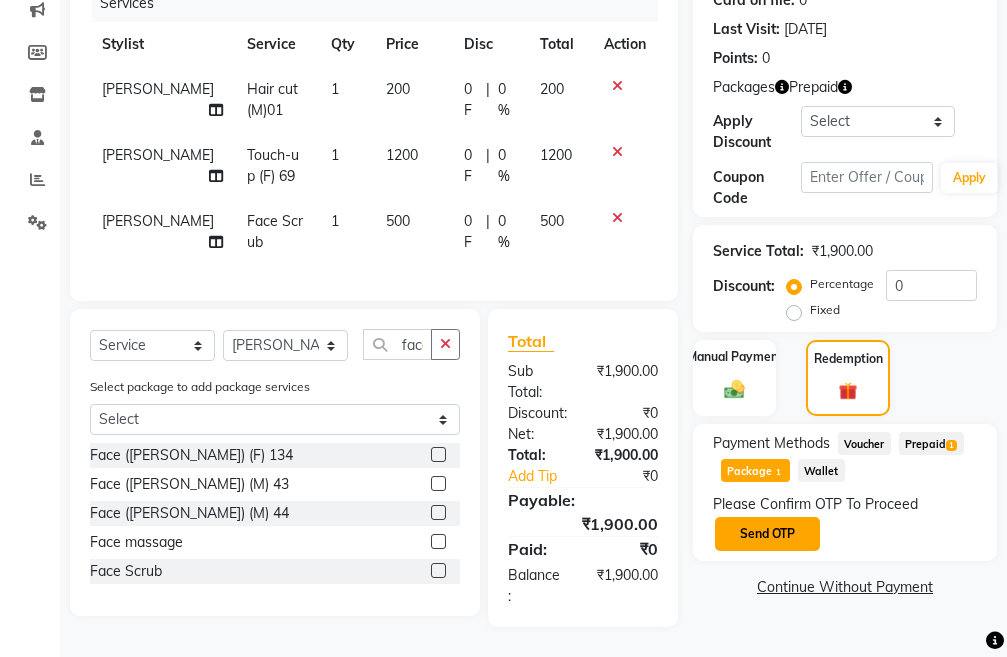 click on "Send OTP" 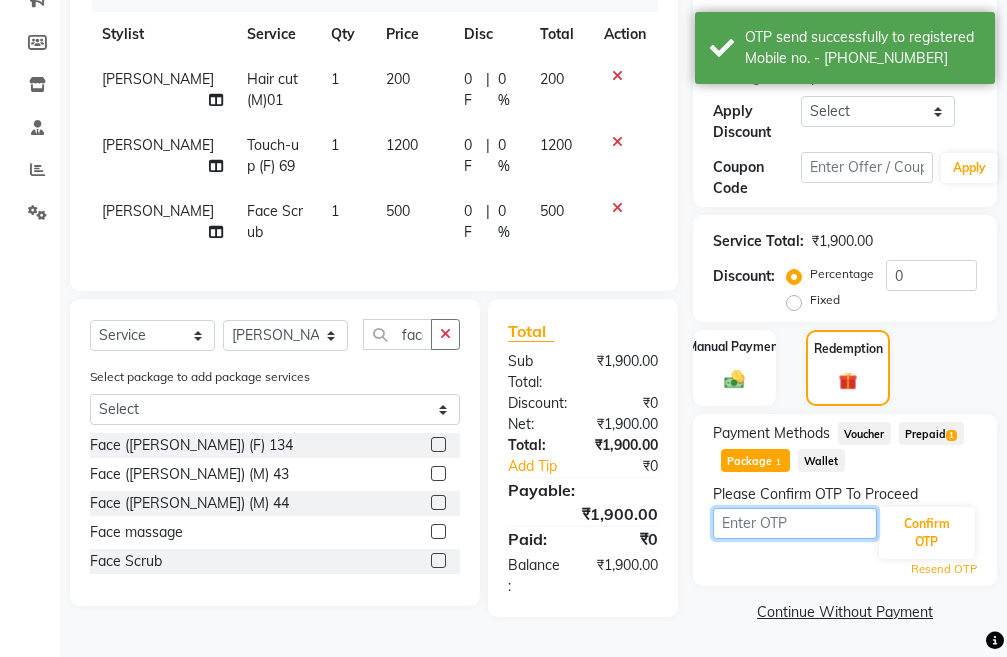 click at bounding box center [795, 523] 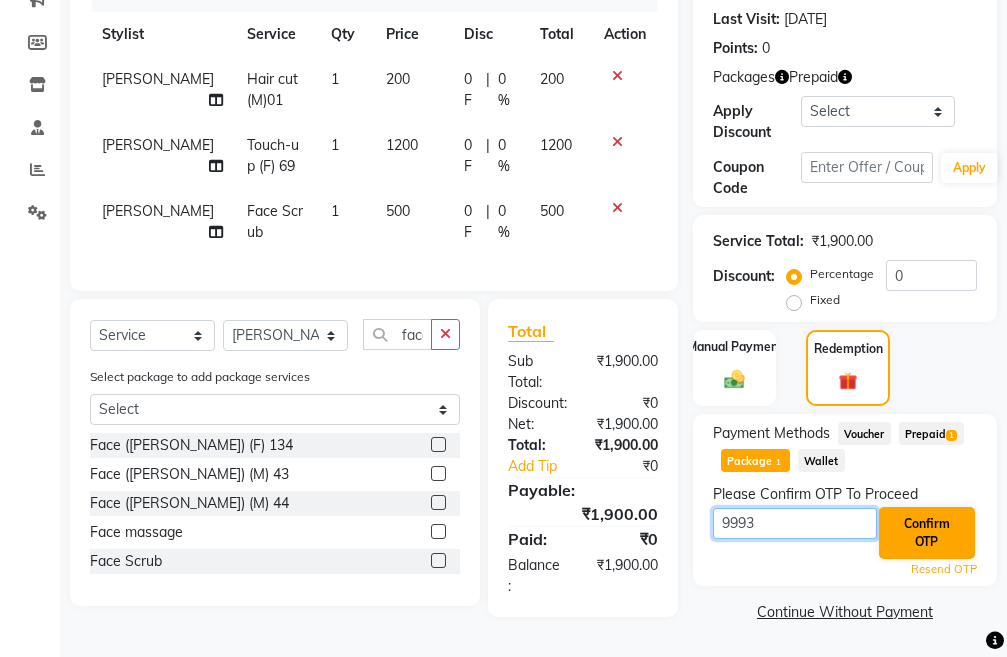 type on "9993" 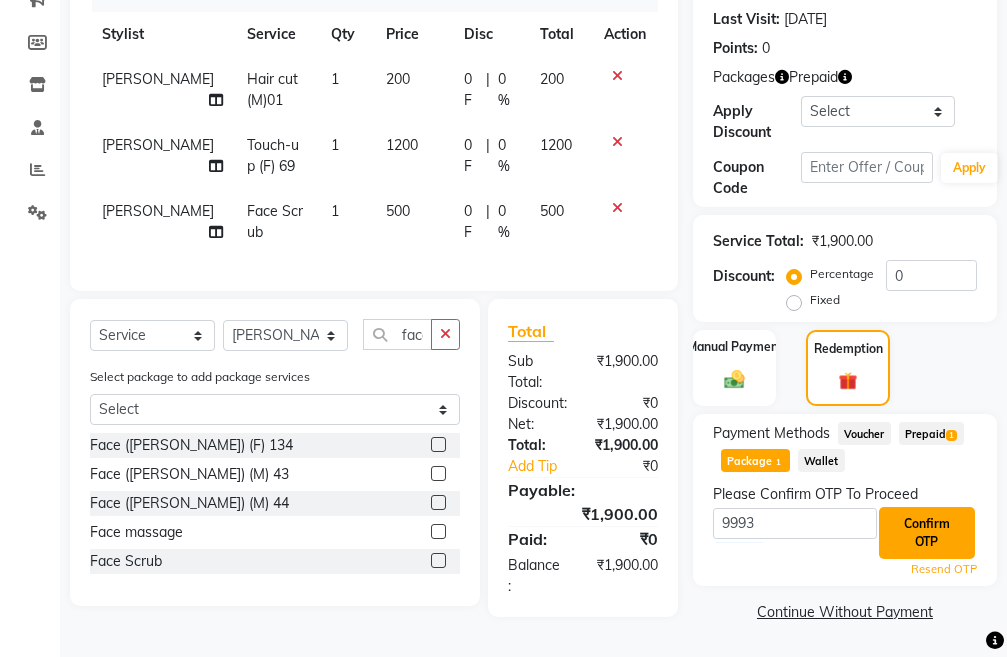 click on "Confirm OTP" 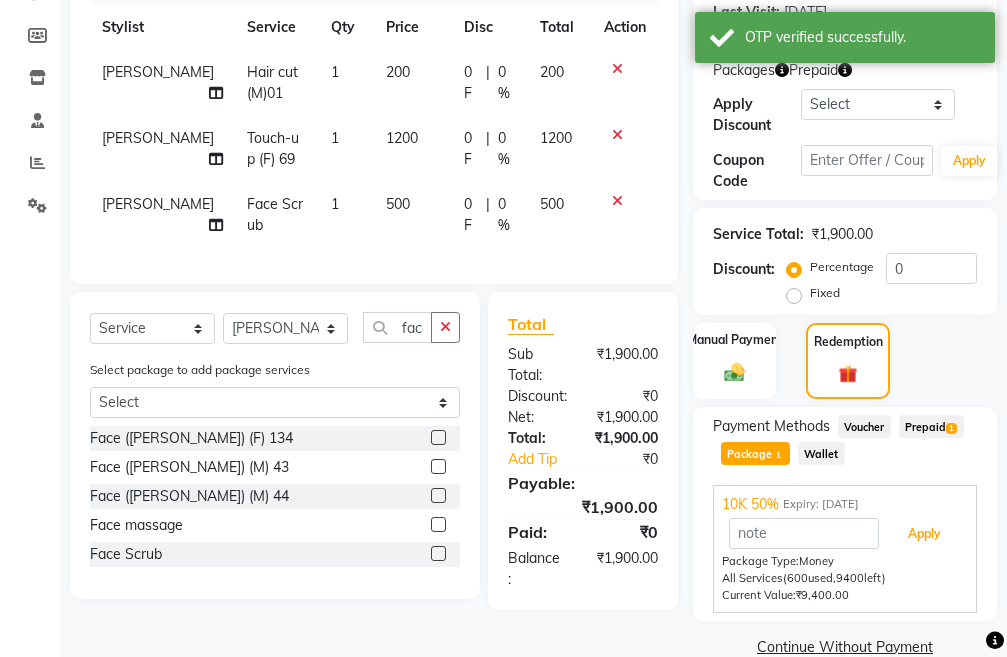 click on "Apply" at bounding box center (924, 534) 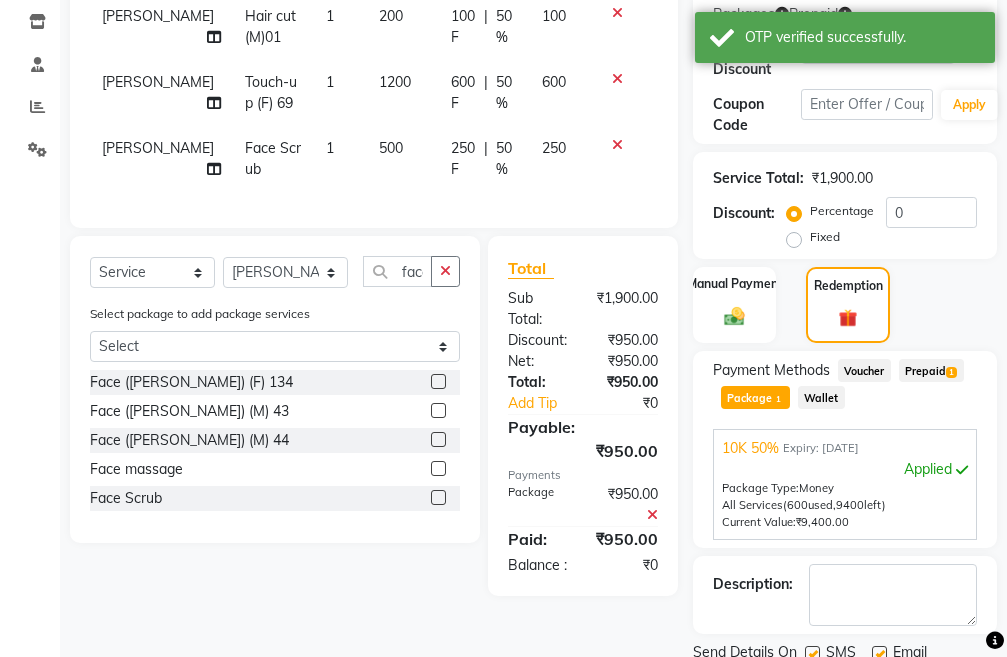 scroll, scrollTop: 438, scrollLeft: 0, axis: vertical 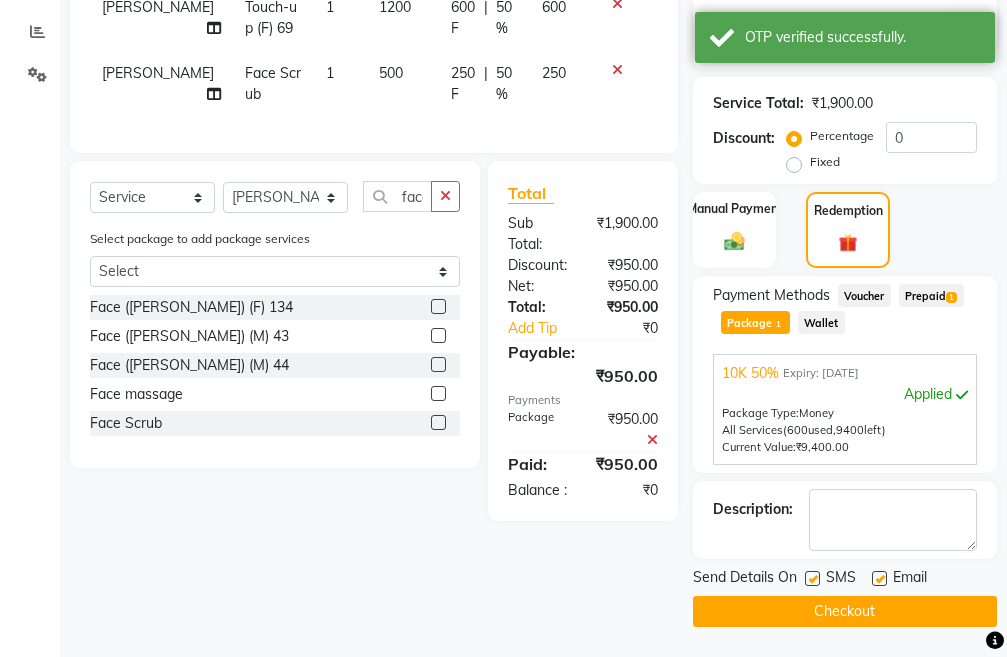 click on "Checkout" 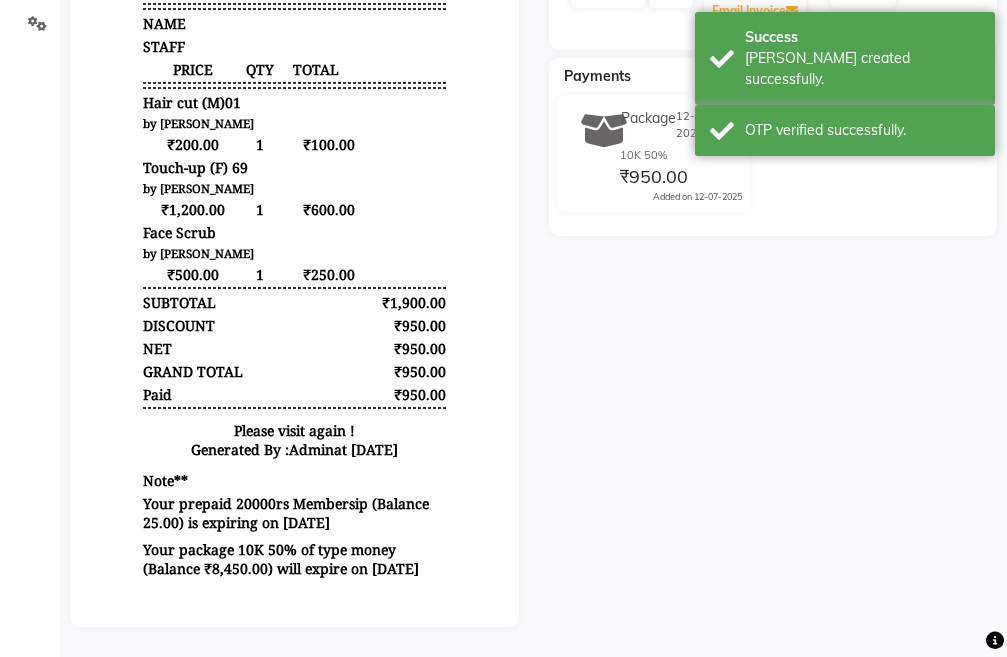 scroll, scrollTop: 506, scrollLeft: 0, axis: vertical 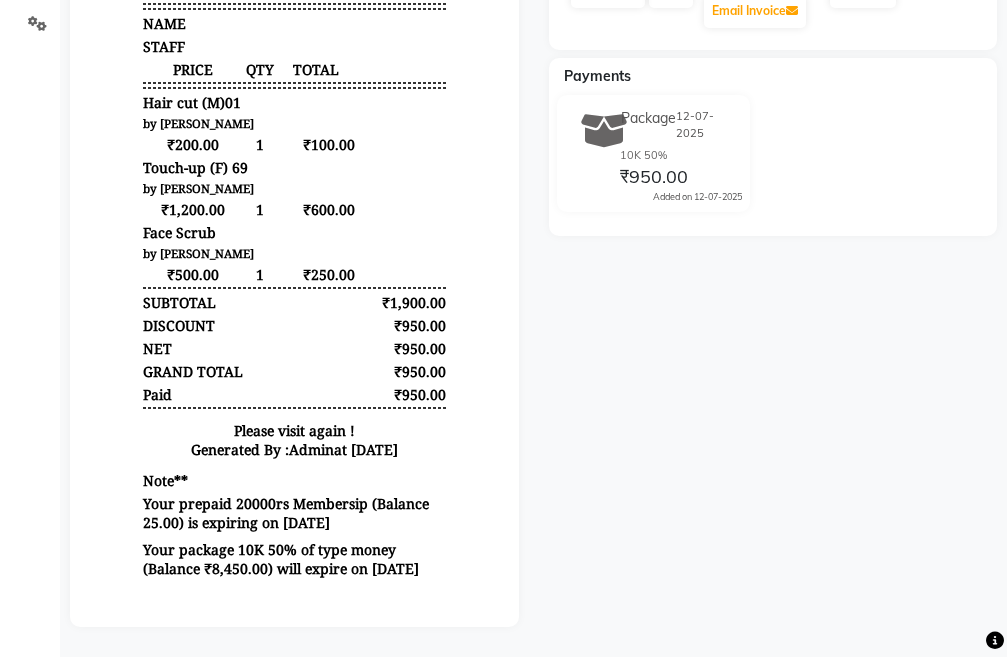 drag, startPoint x: 385, startPoint y: 328, endPoint x: 406, endPoint y: 336, distance: 22.472204 